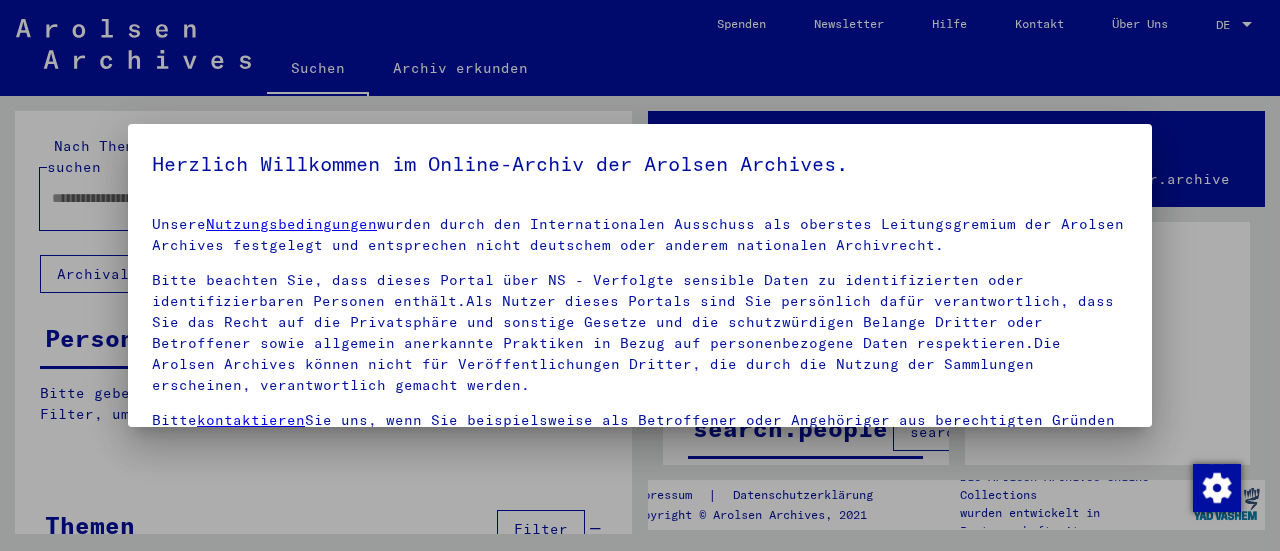 scroll, scrollTop: 0, scrollLeft: 0, axis: both 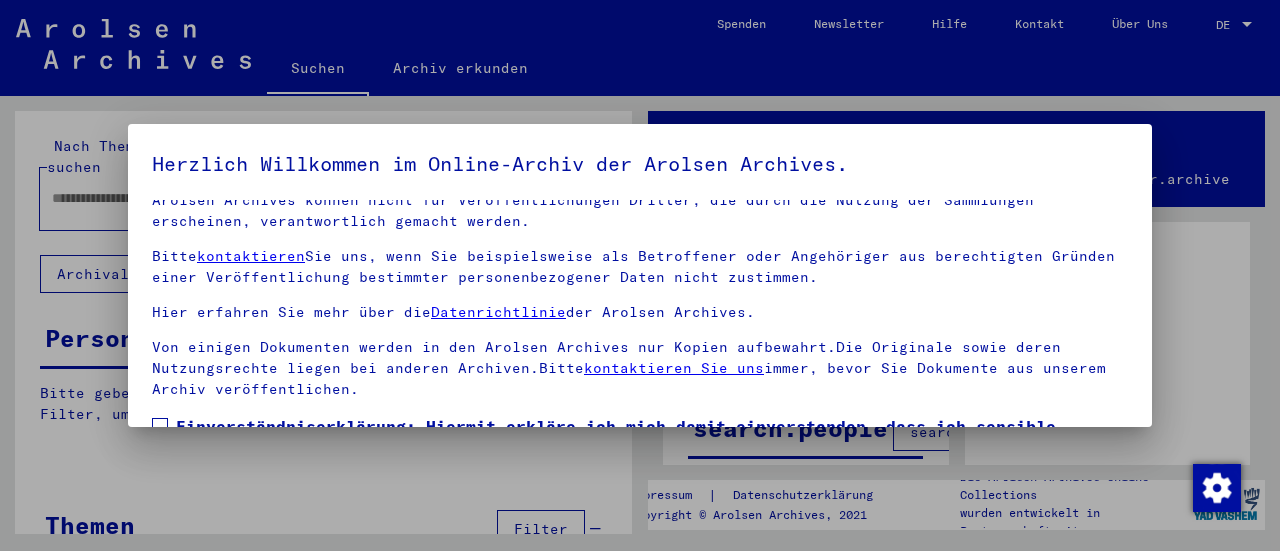 click at bounding box center [160, 426] 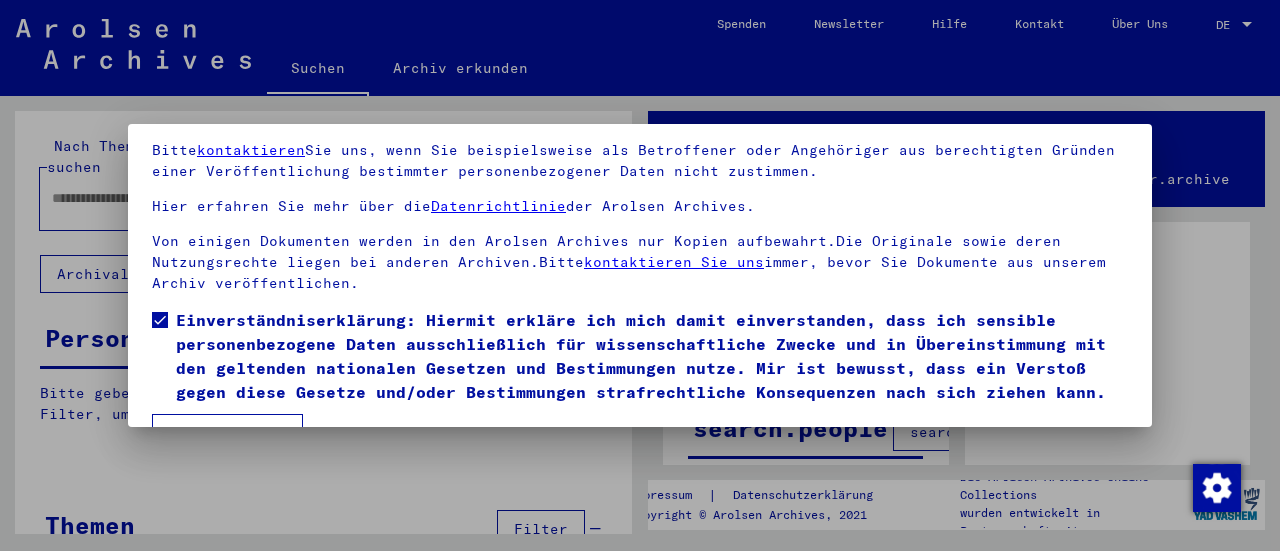 scroll, scrollTop: 155, scrollLeft: 0, axis: vertical 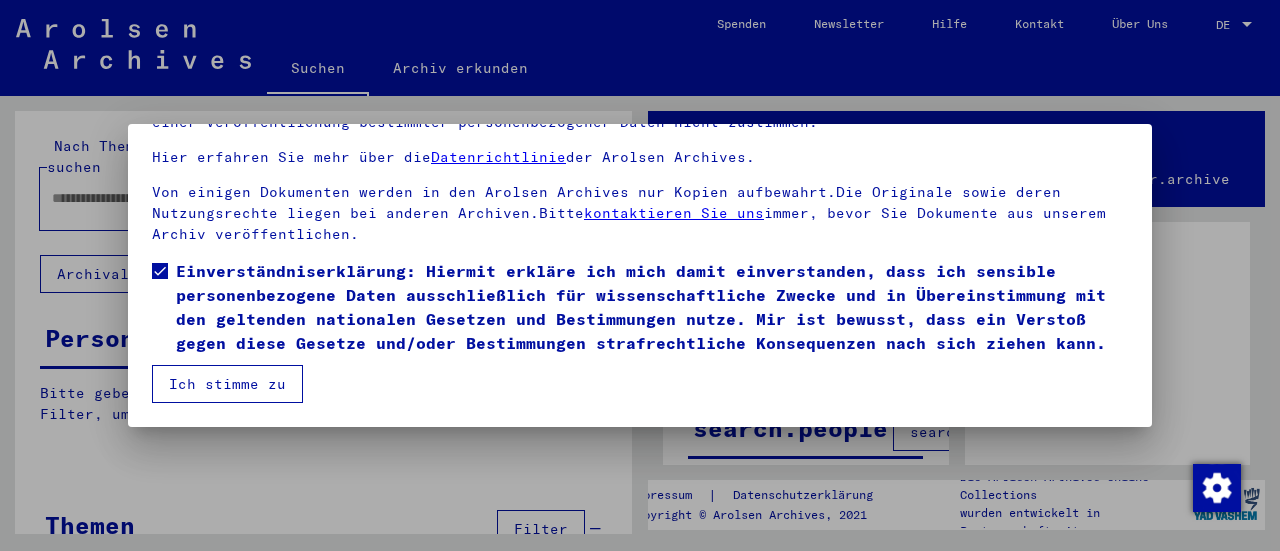 click on "Ich stimme zu" at bounding box center (227, 384) 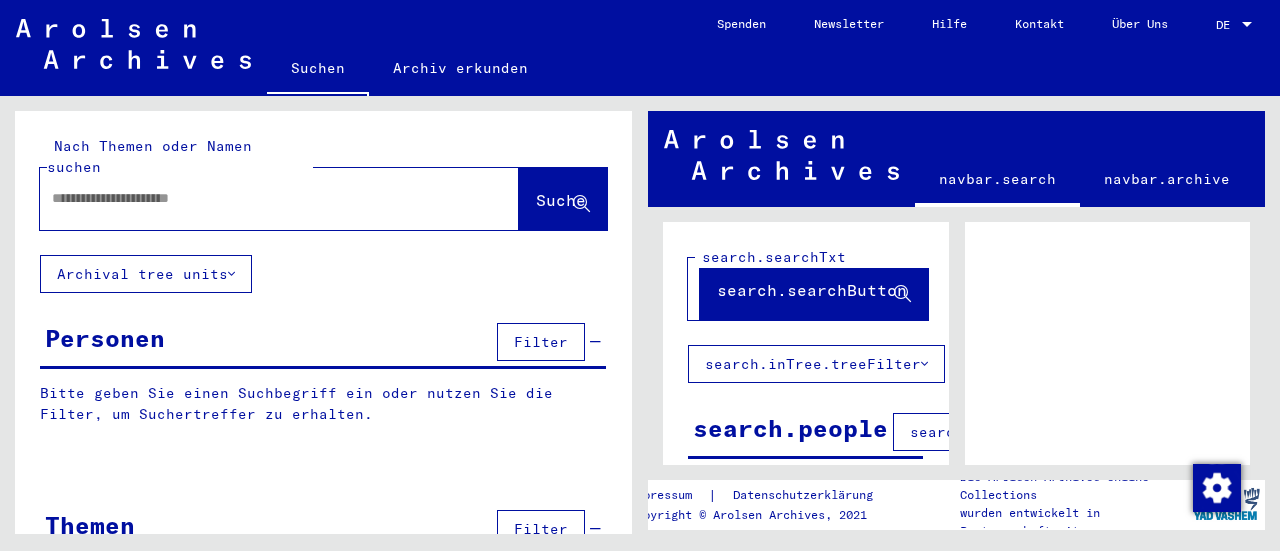 click on "DE" at bounding box center [1227, 25] 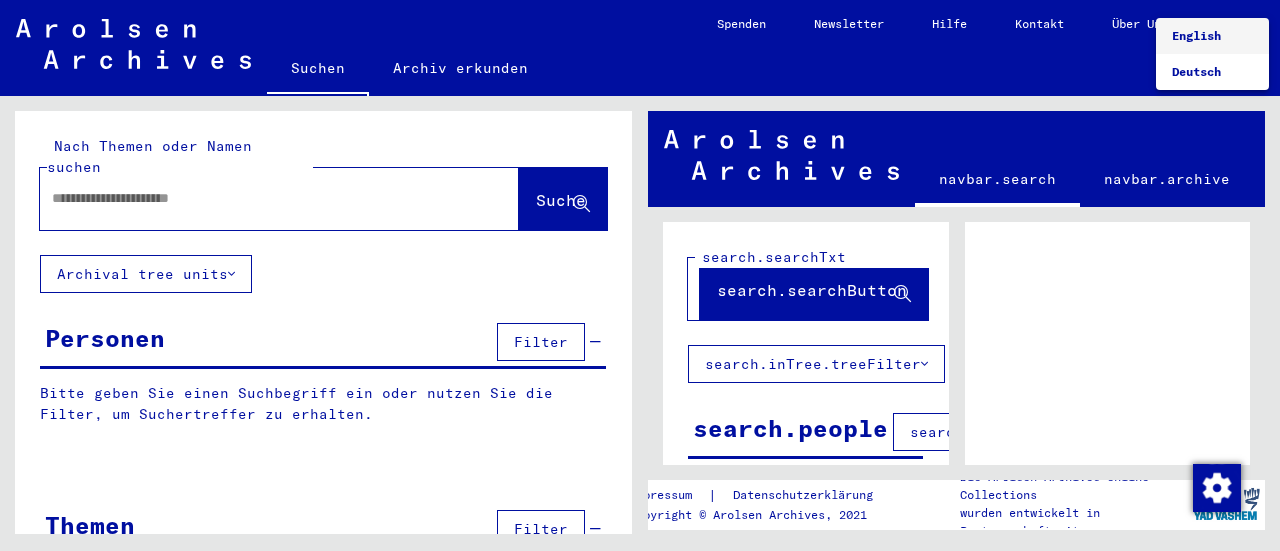 click on "English" at bounding box center [1196, 35] 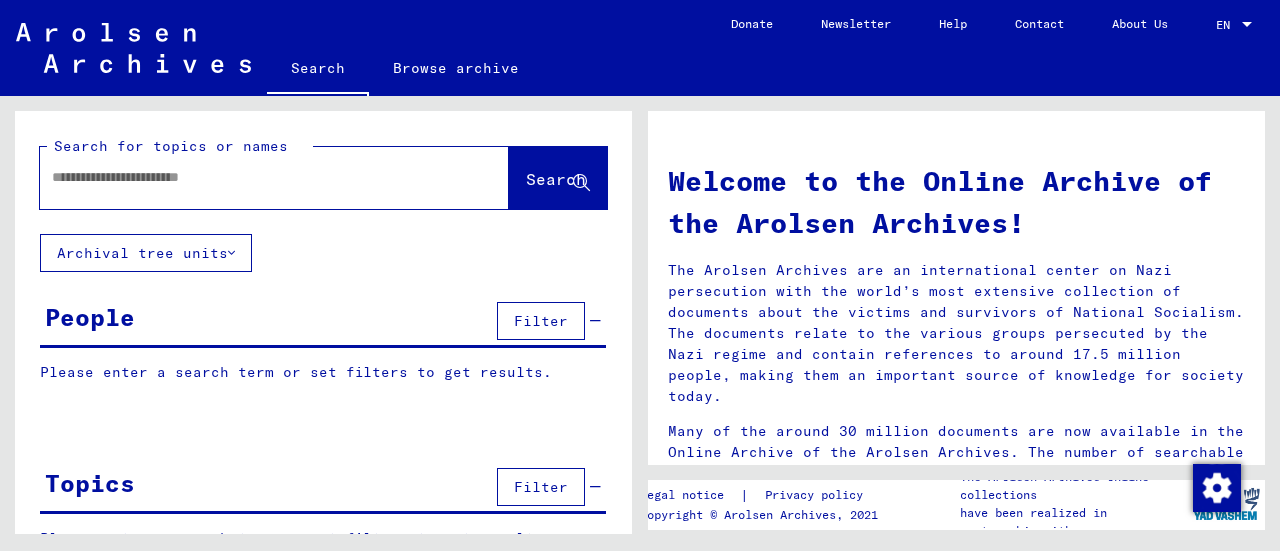 click on "Please enter a search term or set filters to get results." at bounding box center [323, 372] 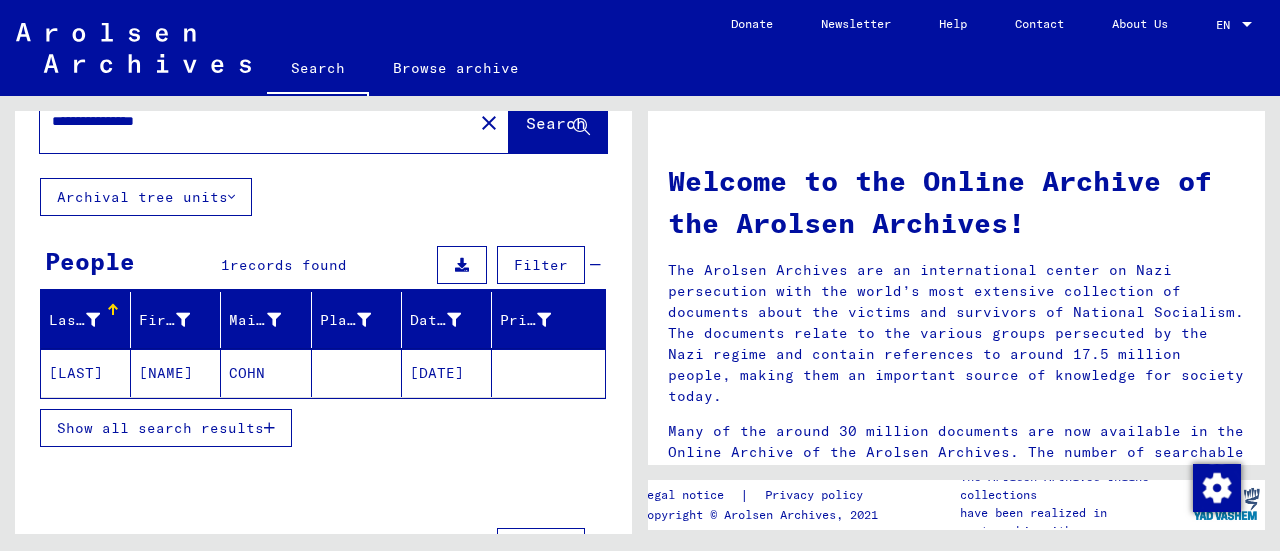 scroll, scrollTop: 0, scrollLeft: 0, axis: both 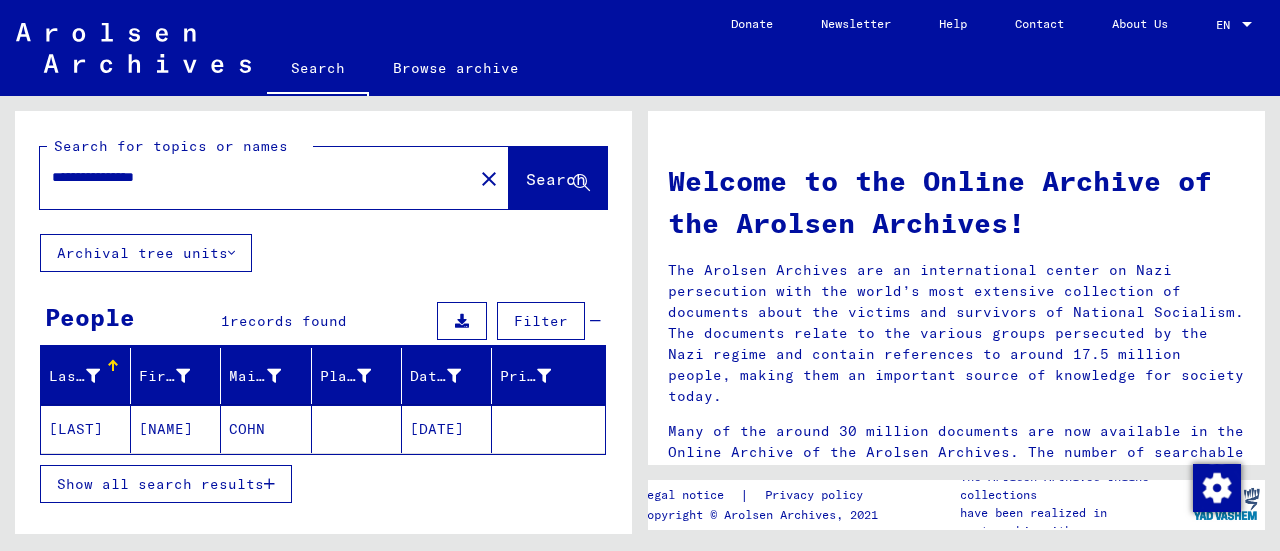 click on "[NAME]" at bounding box center (176, 429) 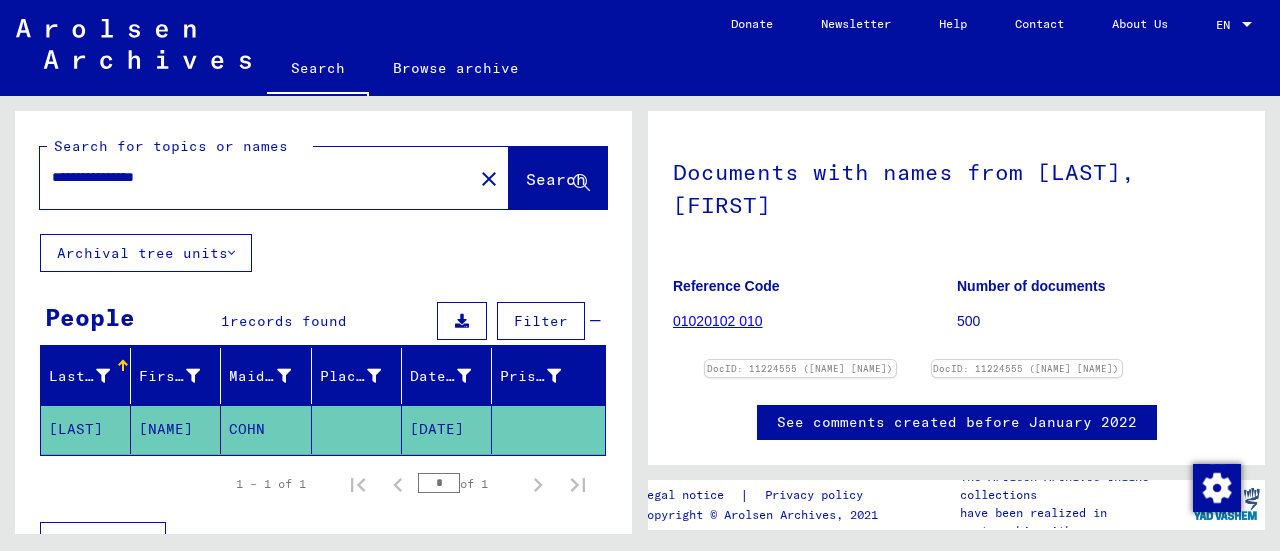 scroll, scrollTop: 200, scrollLeft: 0, axis: vertical 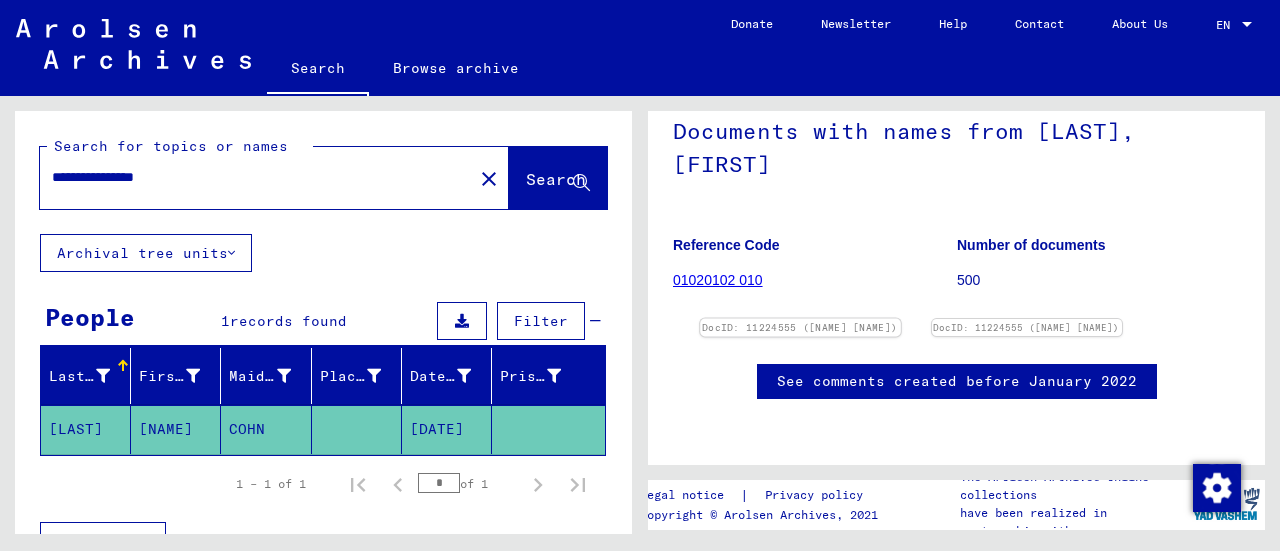 click at bounding box center (800, 319) 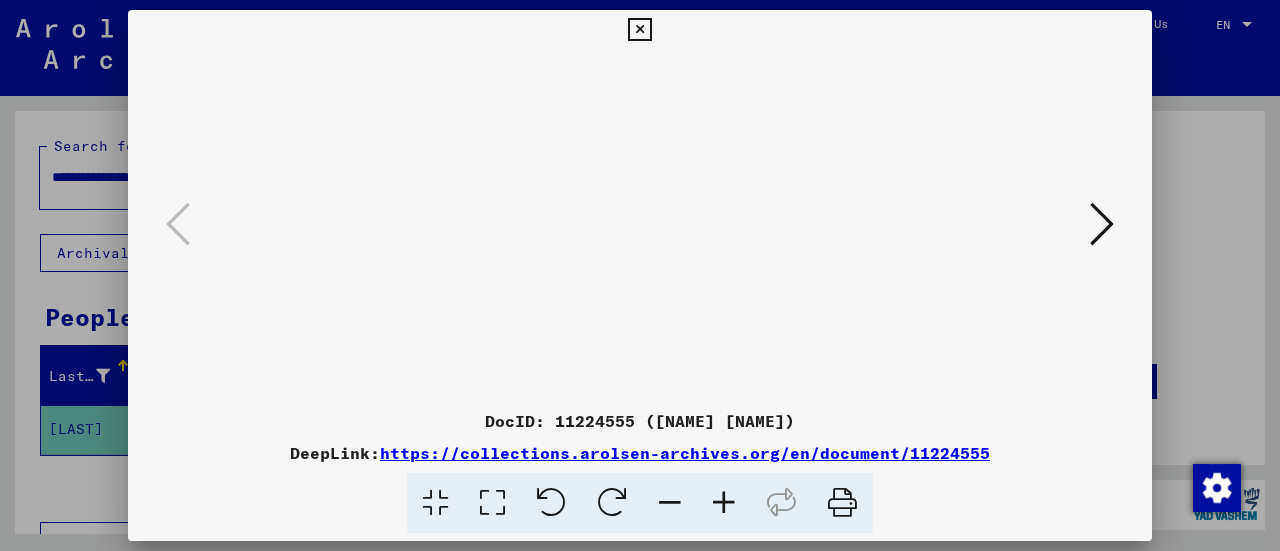 click at bounding box center (1102, 224) 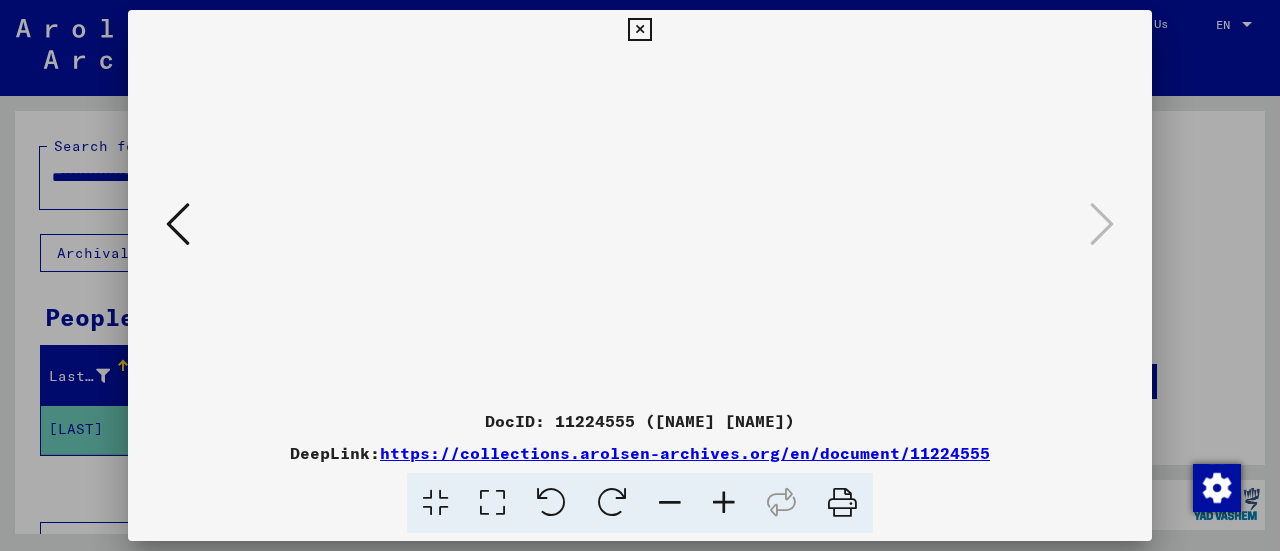 click at bounding box center (639, 30) 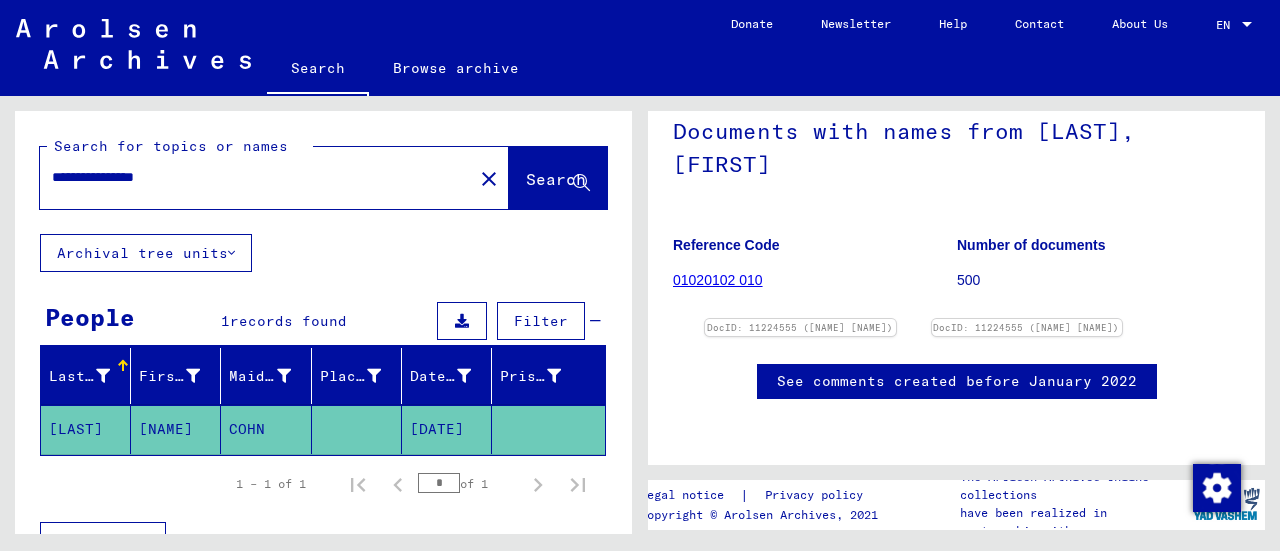 drag, startPoint x: 196, startPoint y: 173, endPoint x: 238, endPoint y: 178, distance: 42.296574 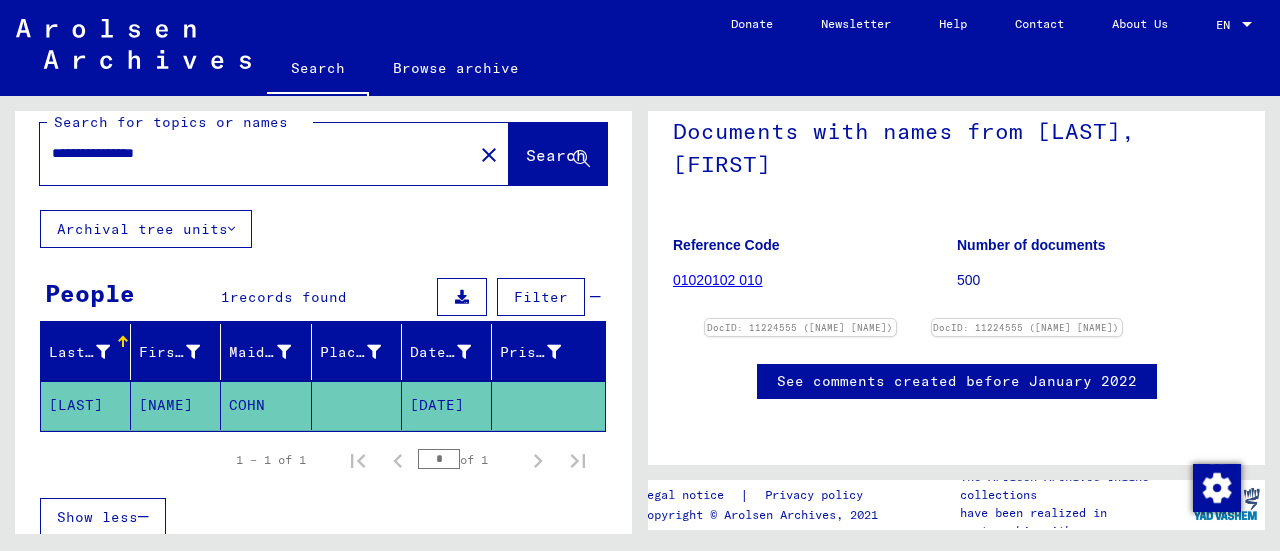 scroll, scrollTop: 0, scrollLeft: 0, axis: both 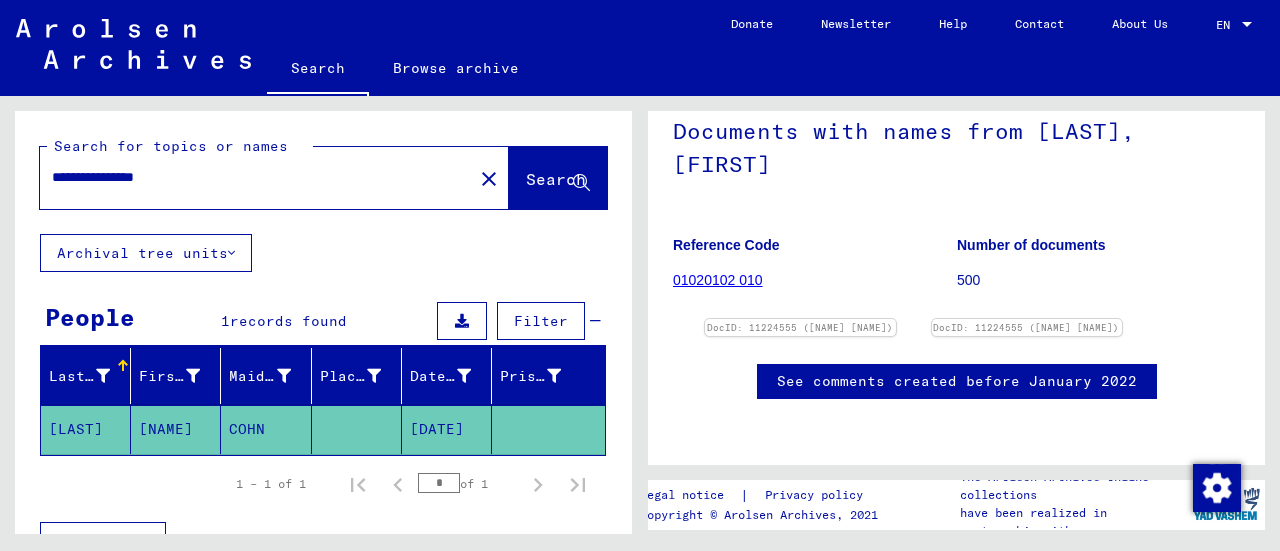 click on "**********" at bounding box center (256, 177) 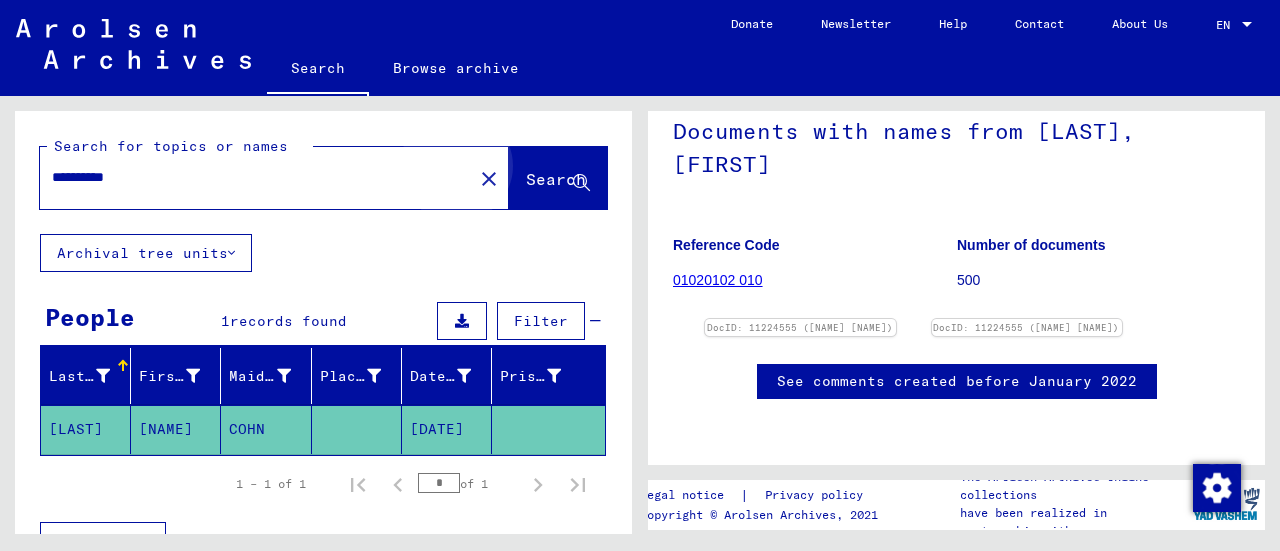 click on "Search" at bounding box center (558, 180) 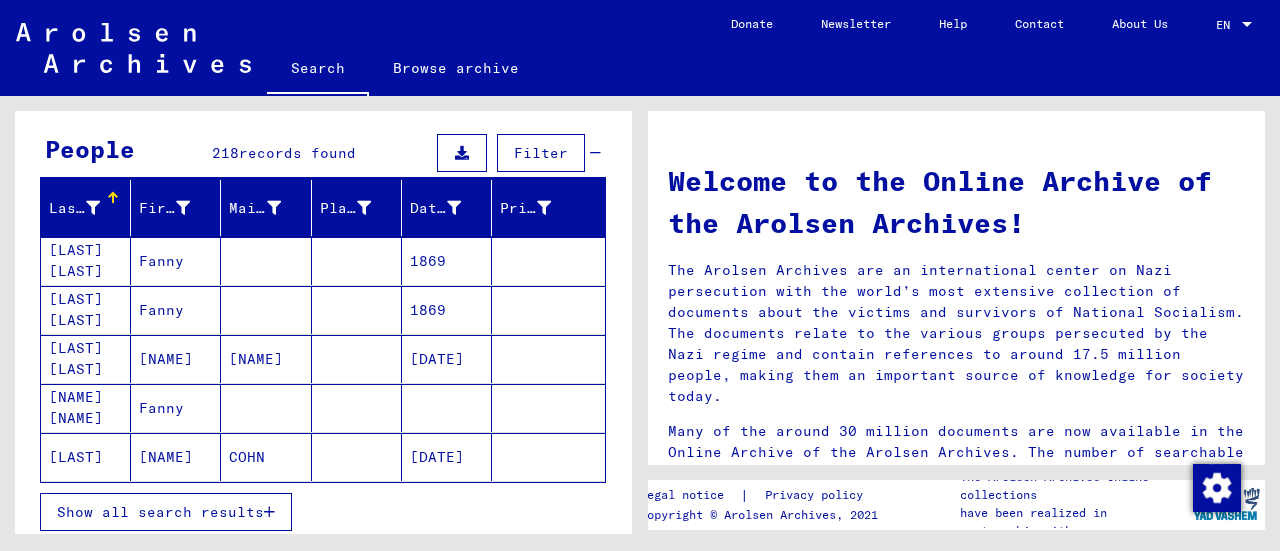 scroll, scrollTop: 200, scrollLeft: 0, axis: vertical 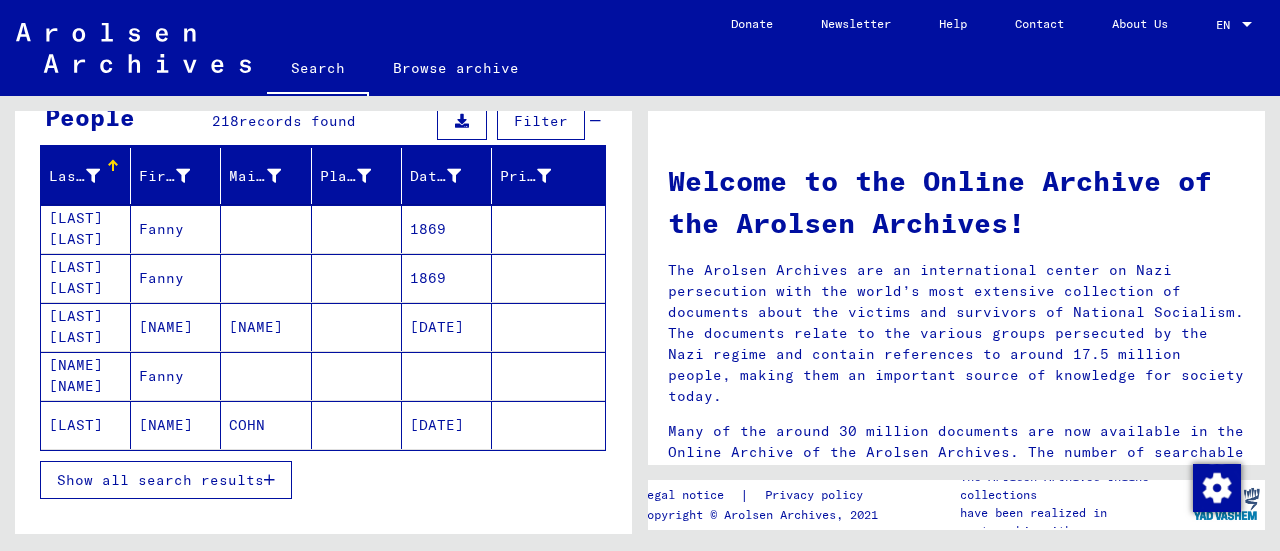 click on "Show all search results" at bounding box center (160, 480) 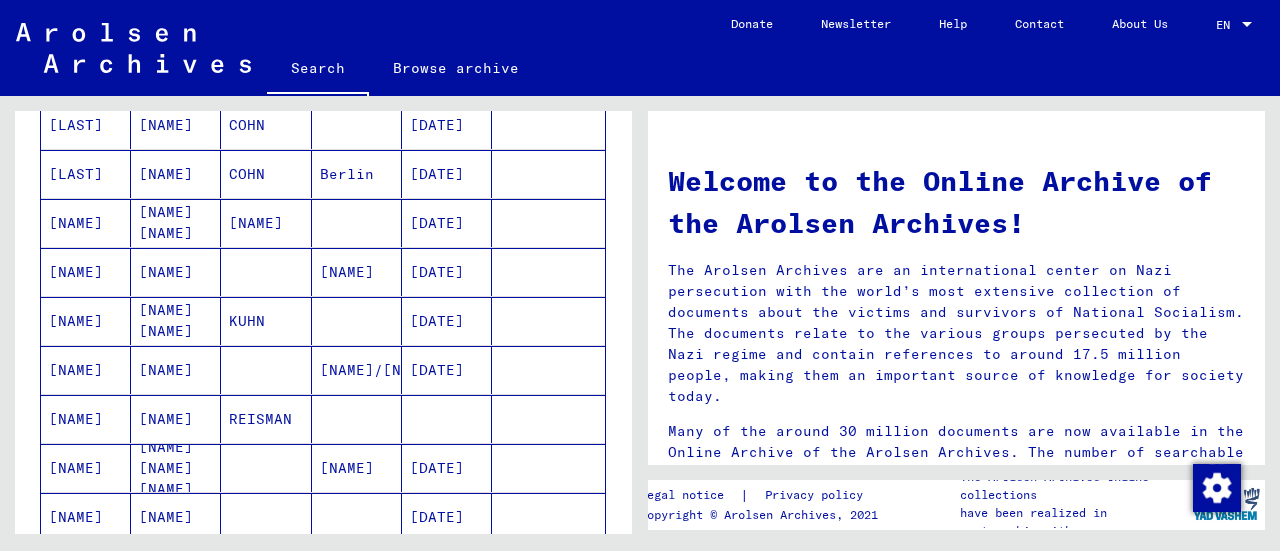 scroll, scrollTop: 0, scrollLeft: 0, axis: both 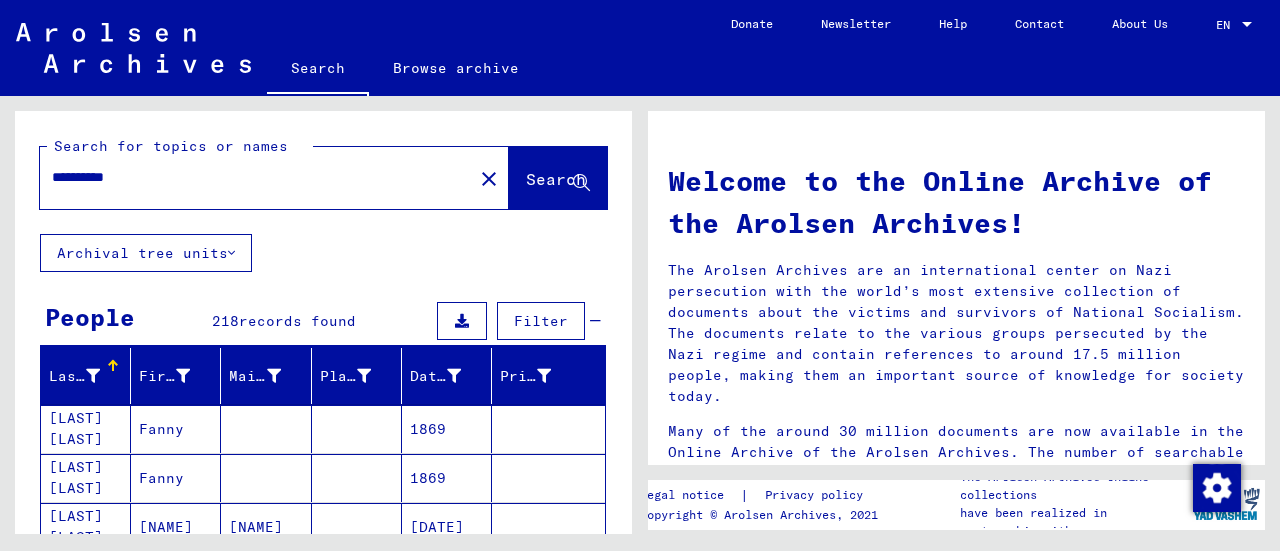 drag, startPoint x: 90, startPoint y: 179, endPoint x: 169, endPoint y: 191, distance: 79.9062 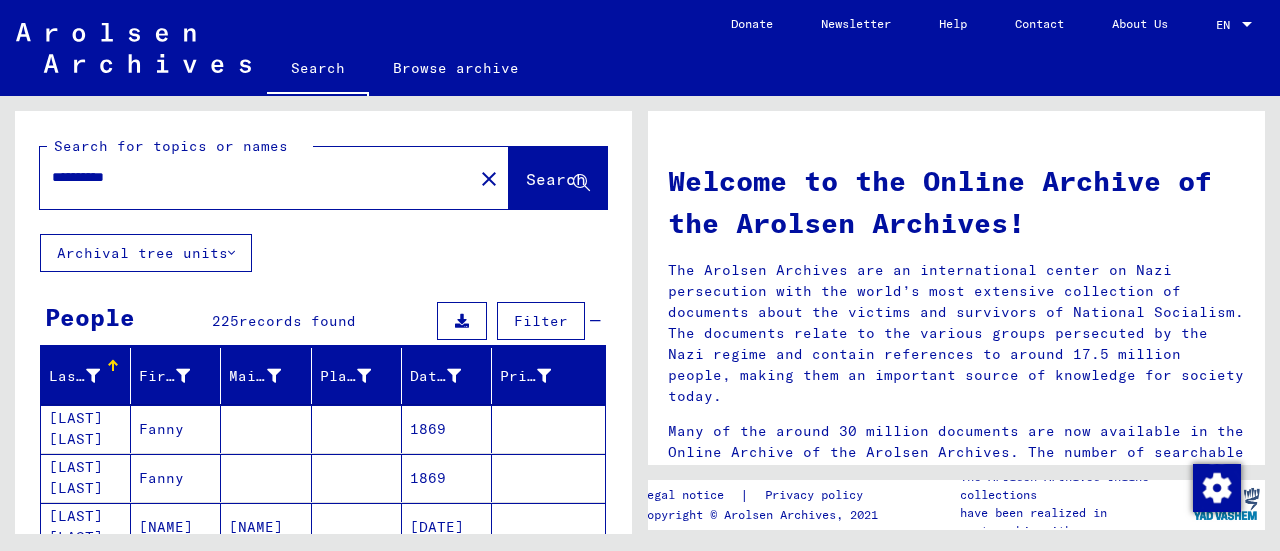 click on "**********" at bounding box center [250, 177] 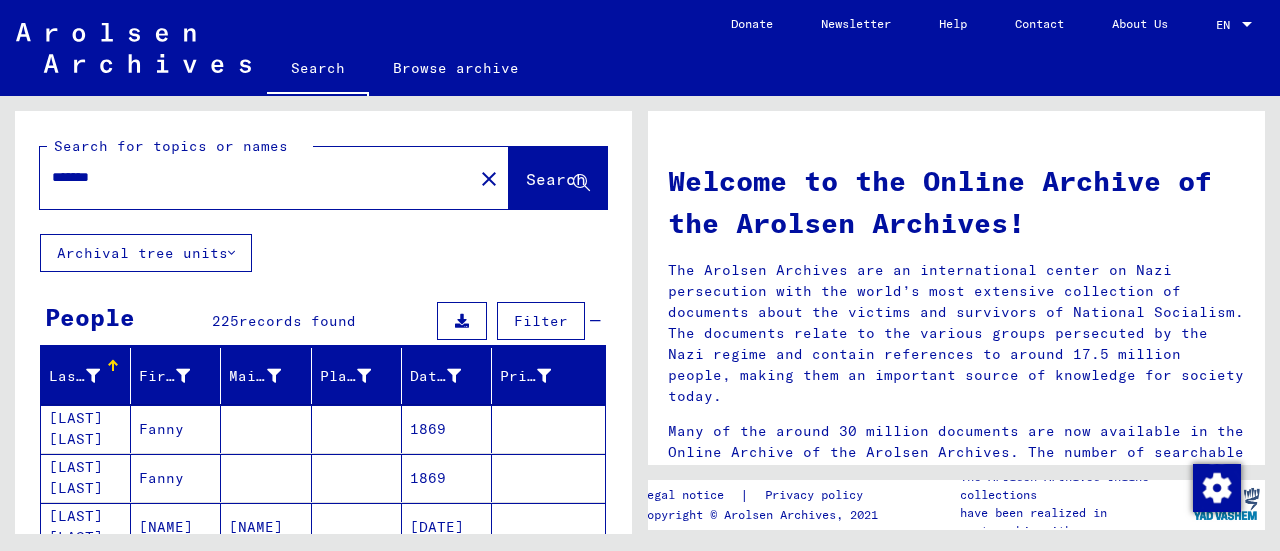 click on "*******" at bounding box center (250, 177) 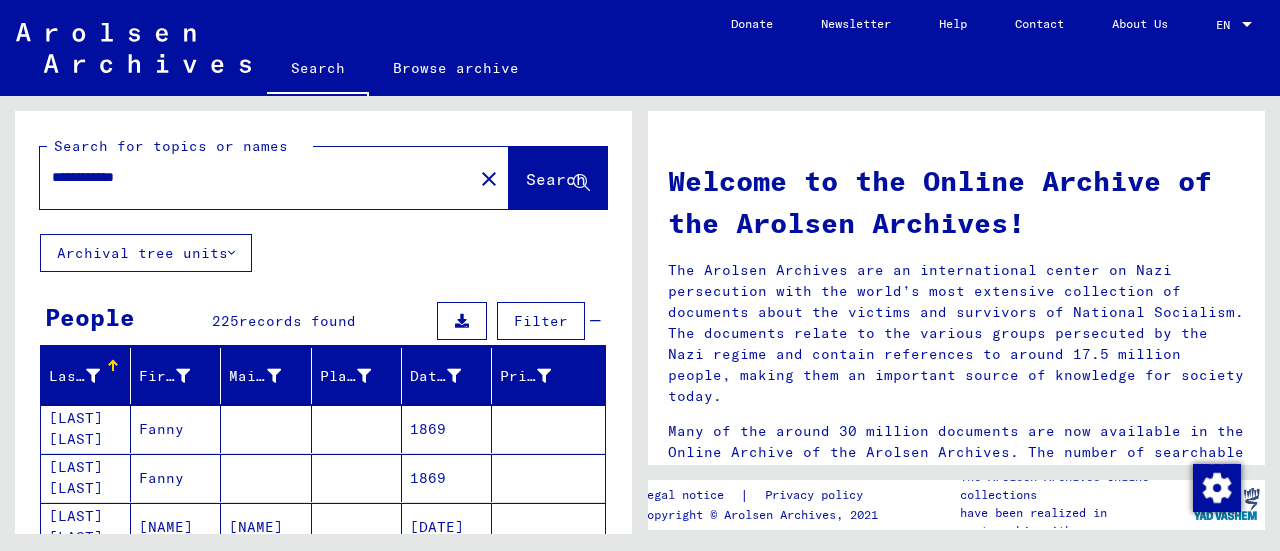 click on "**********" at bounding box center (250, 177) 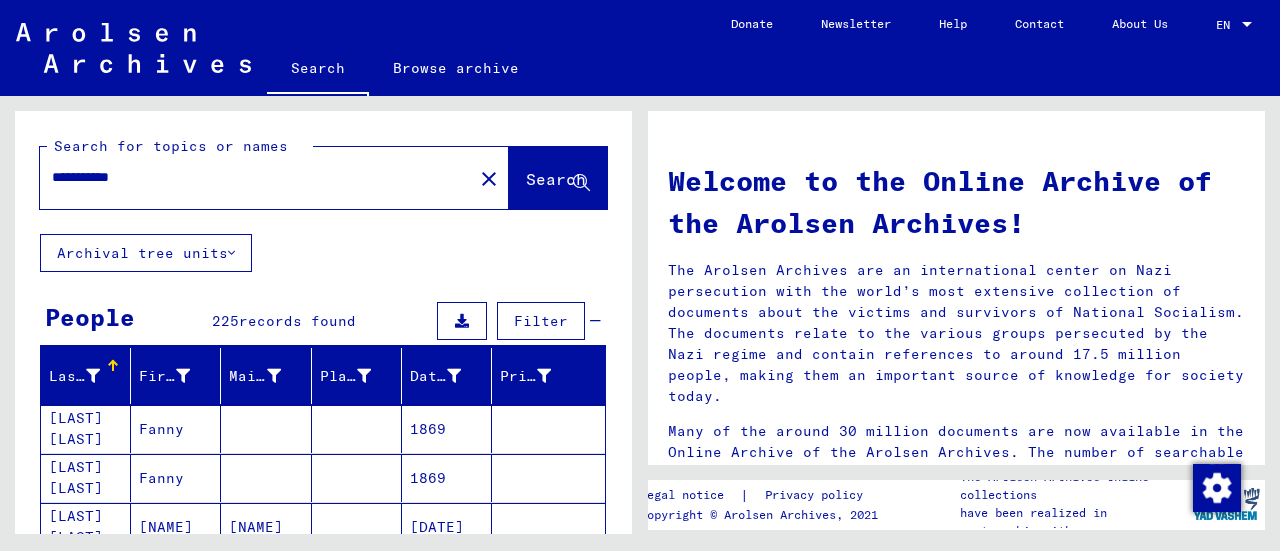 click on "Search" at bounding box center (556, 179) 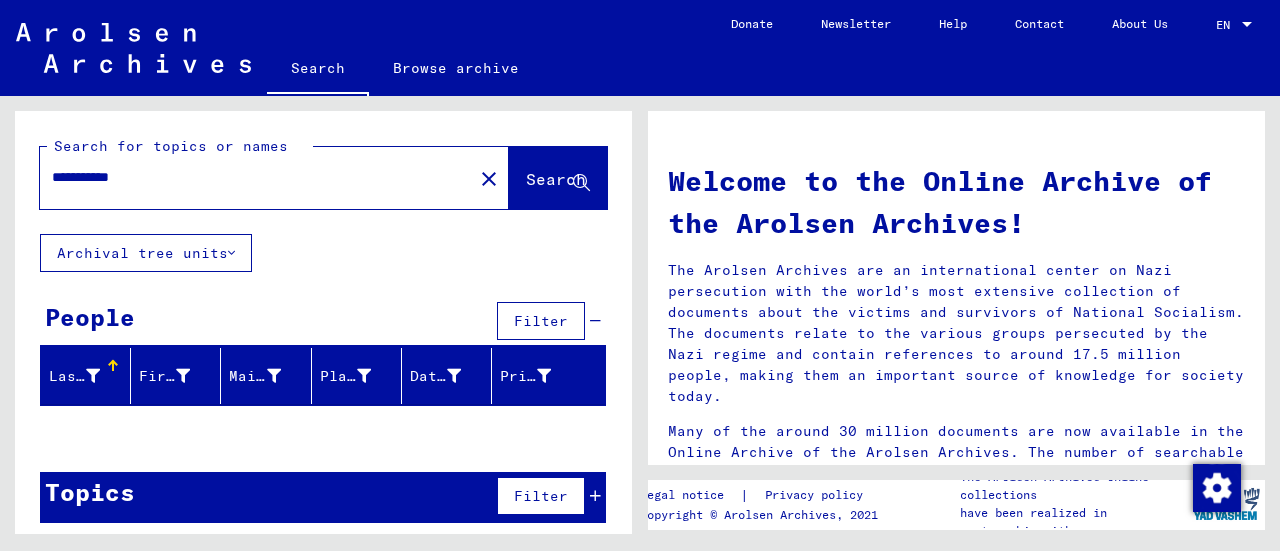 click on "**********" at bounding box center [250, 177] 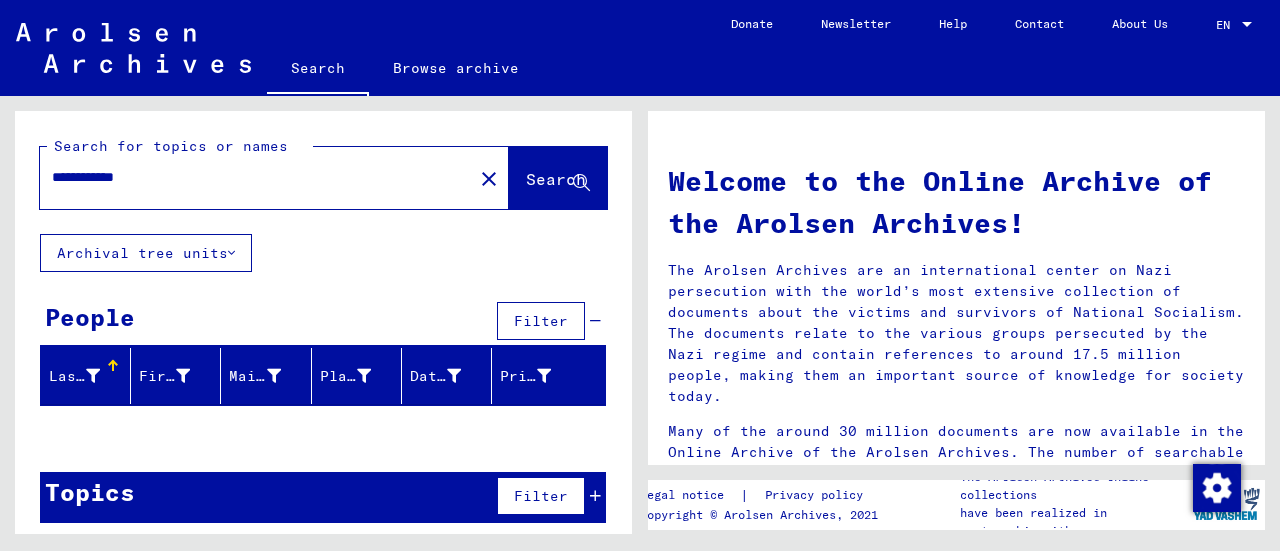 click on "Search" at bounding box center (556, 179) 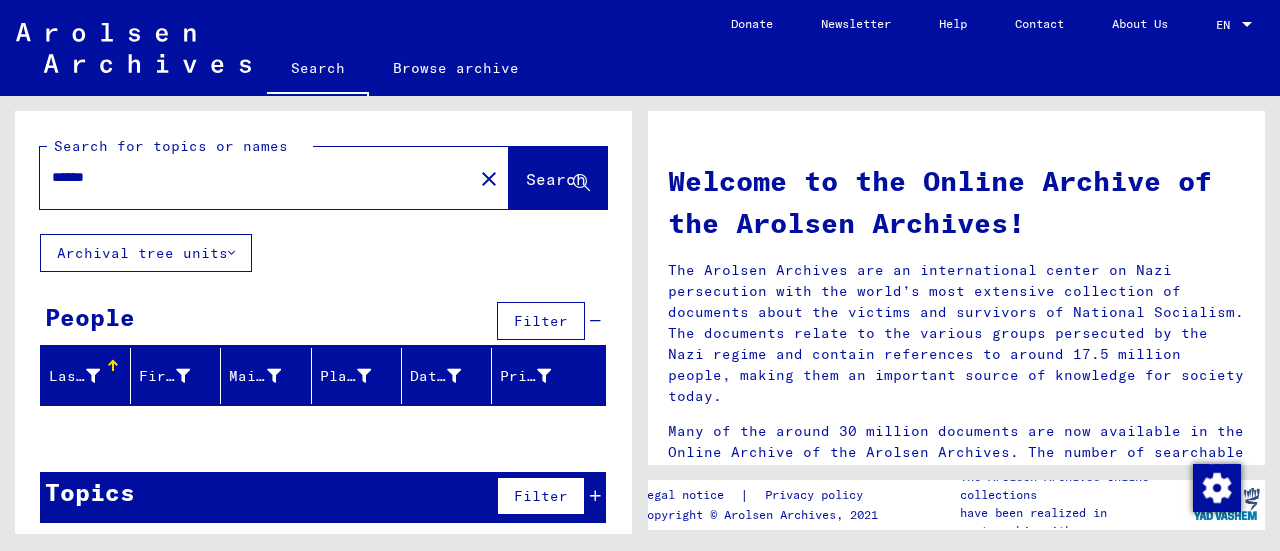 click on "*****" at bounding box center [250, 177] 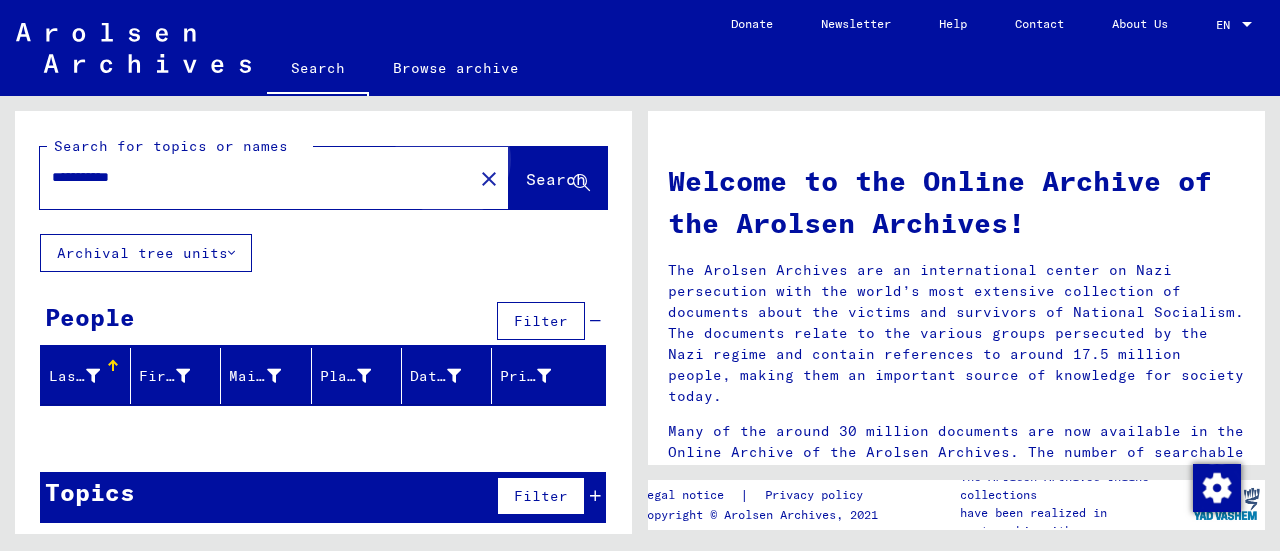 click on "Search" at bounding box center [556, 179] 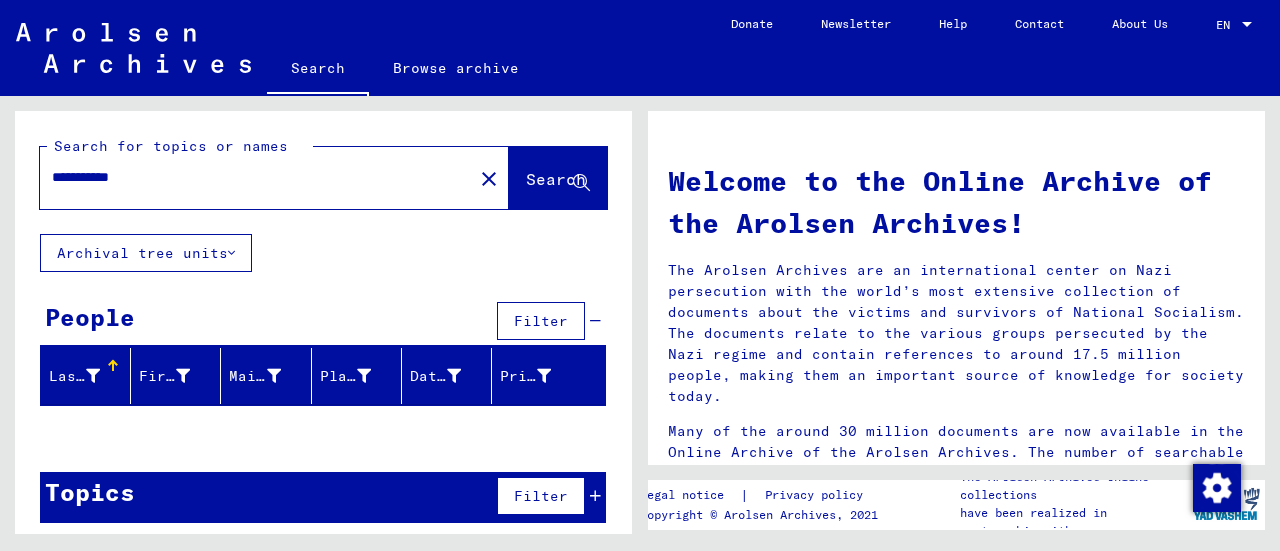 scroll, scrollTop: 0, scrollLeft: 0, axis: both 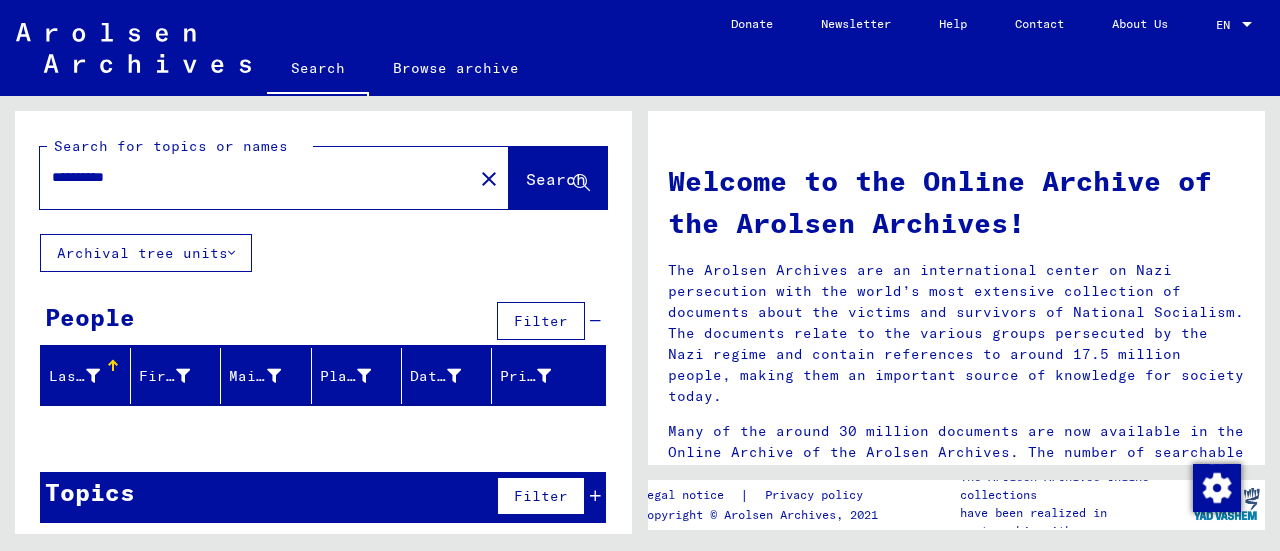 click on "**********" at bounding box center (250, 177) 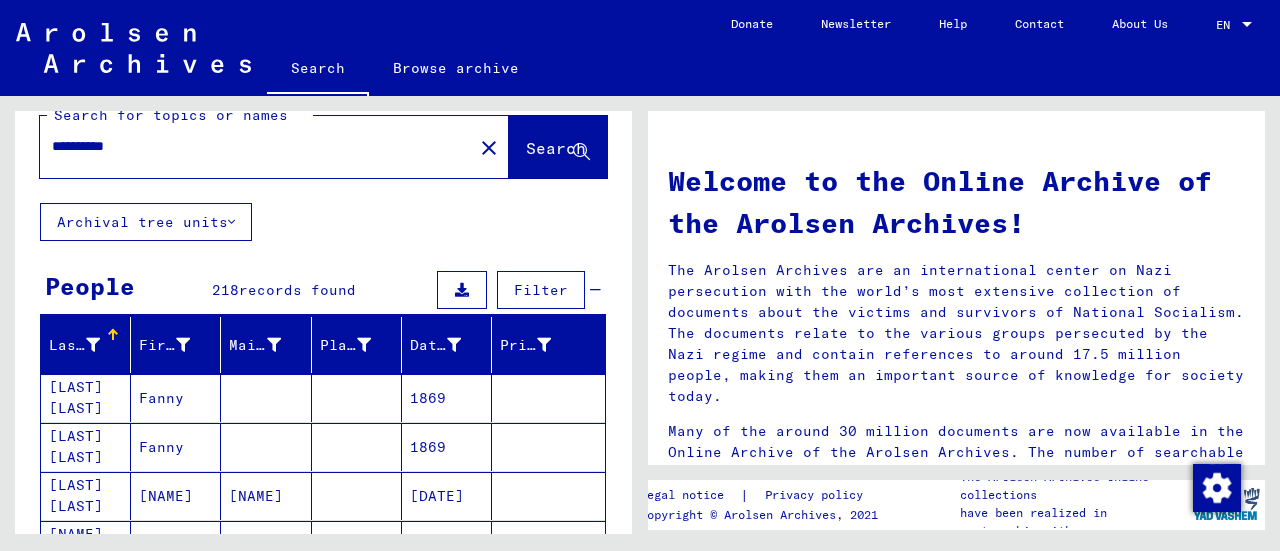 scroll, scrollTop: 0, scrollLeft: 0, axis: both 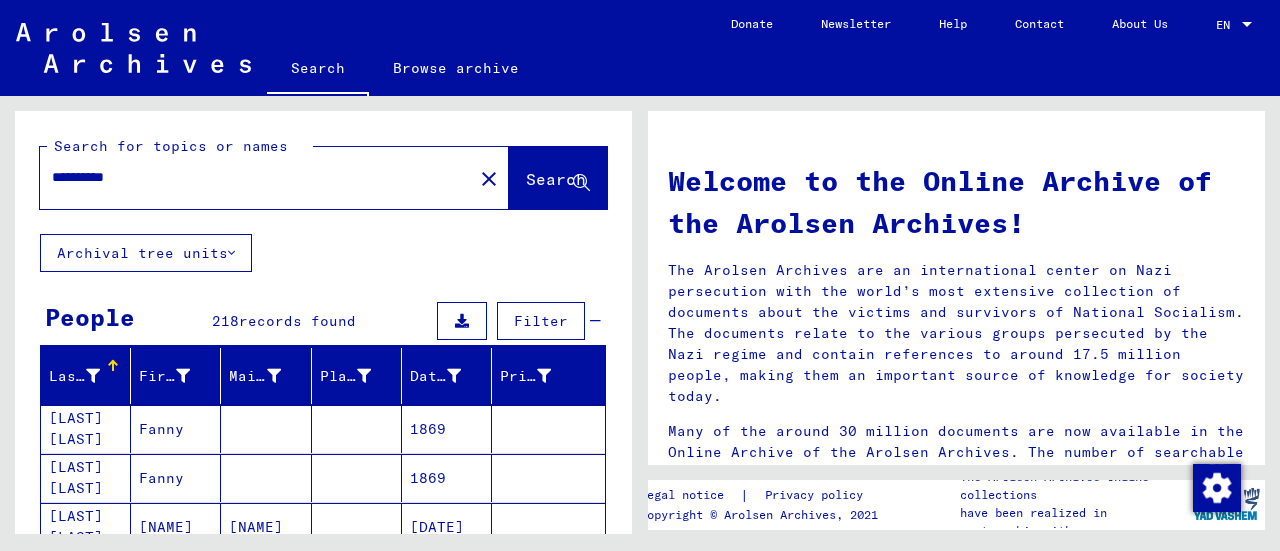 click on "**********" at bounding box center [250, 177] 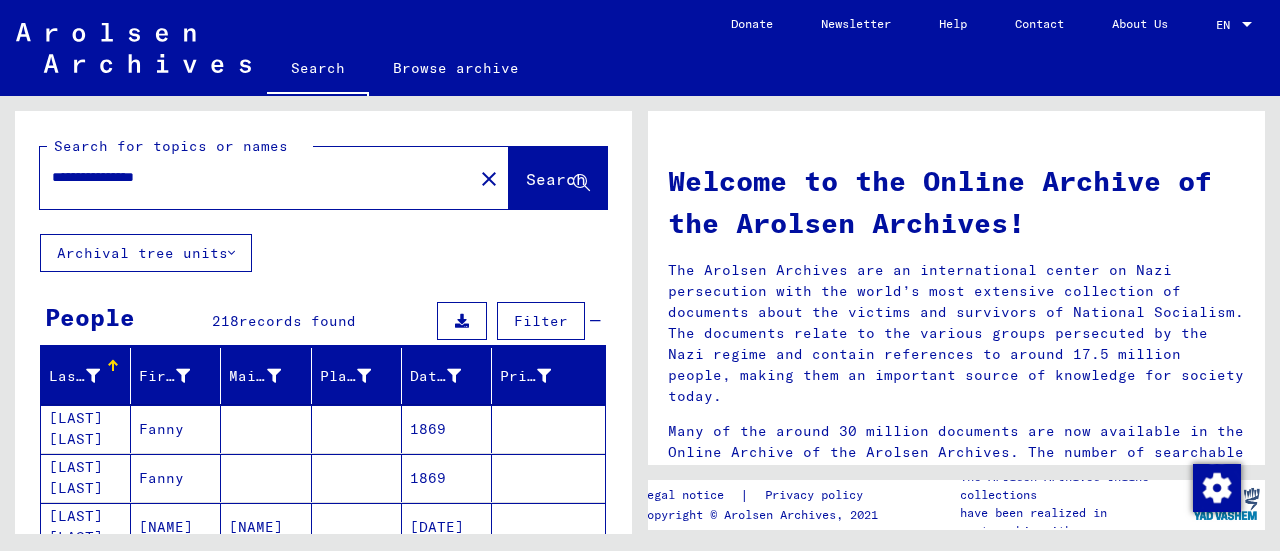 type on "**********" 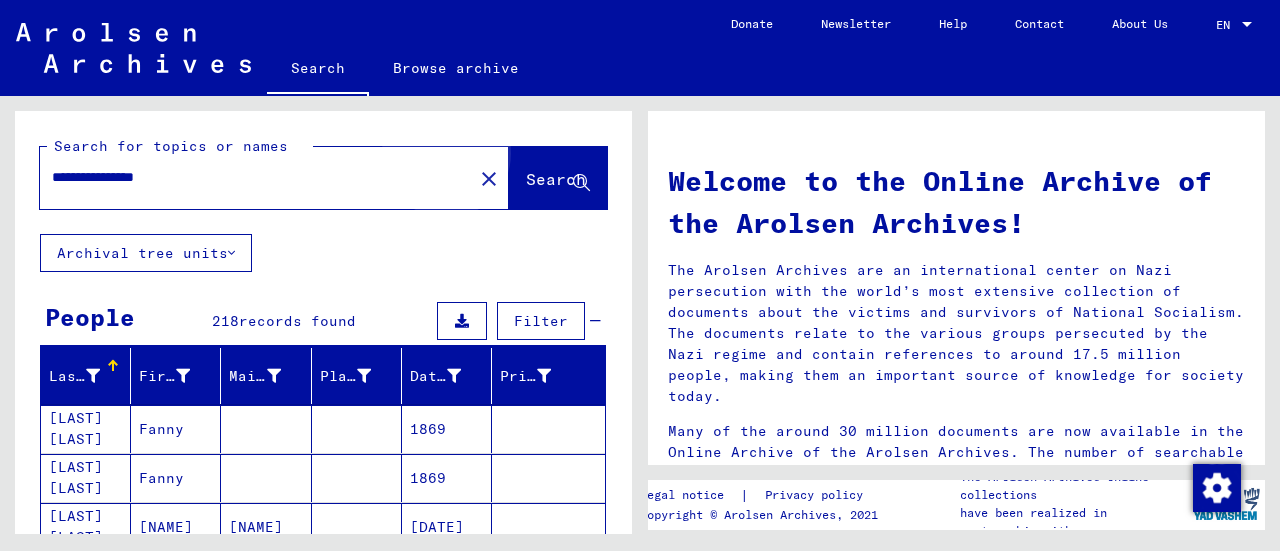 click on "Search" at bounding box center [556, 179] 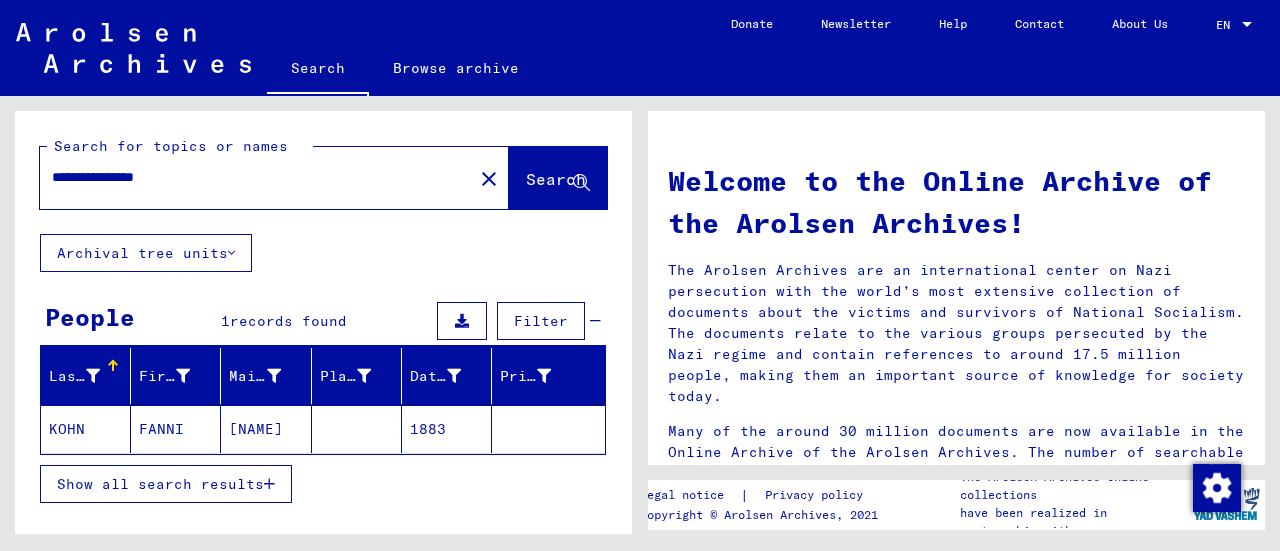 click at bounding box center (269, 484) 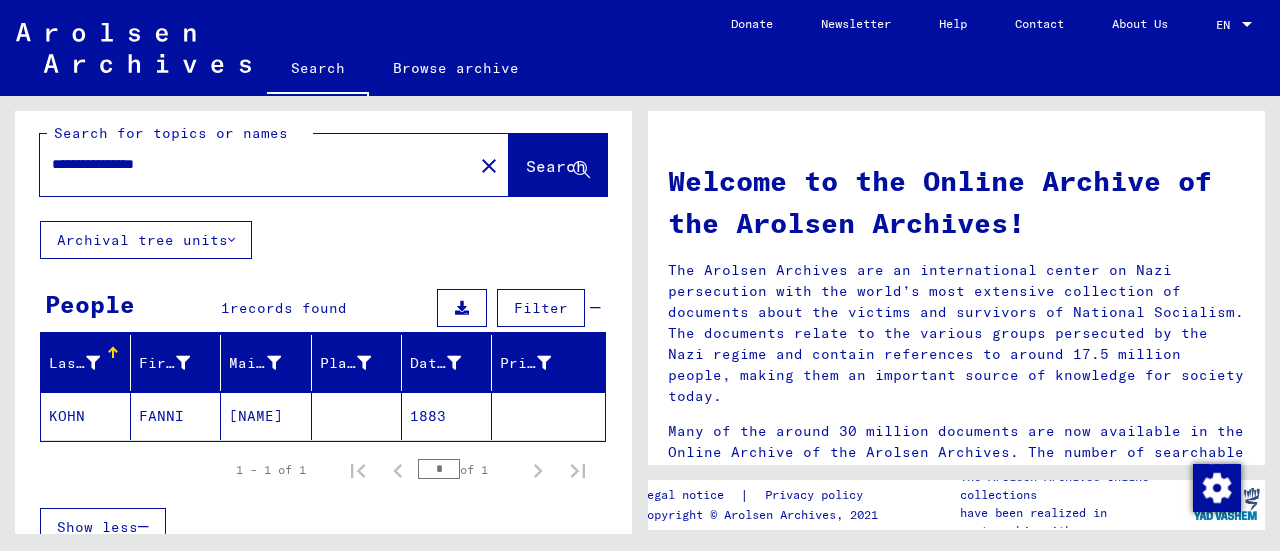 scroll, scrollTop: 0, scrollLeft: 0, axis: both 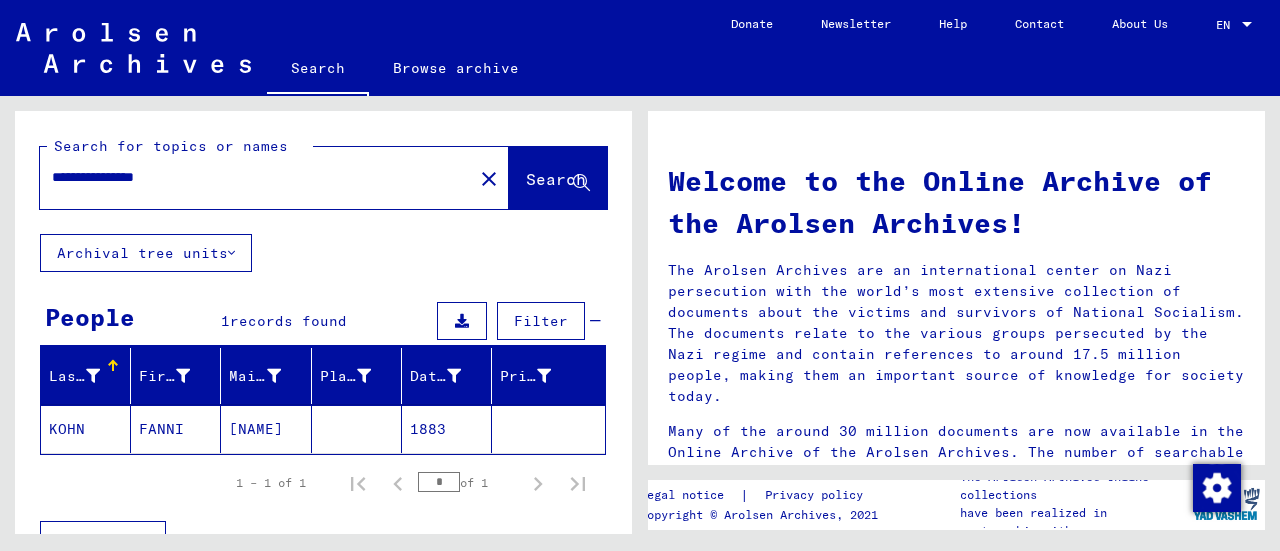 click on "KOHN" at bounding box center [86, 429] 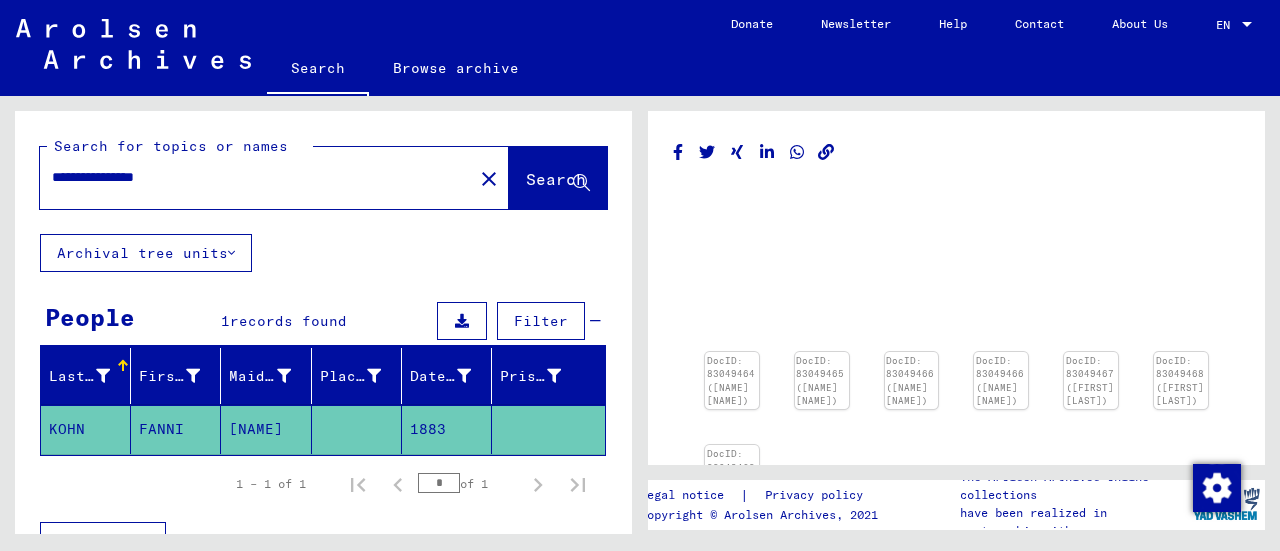 scroll, scrollTop: 0, scrollLeft: 0, axis: both 